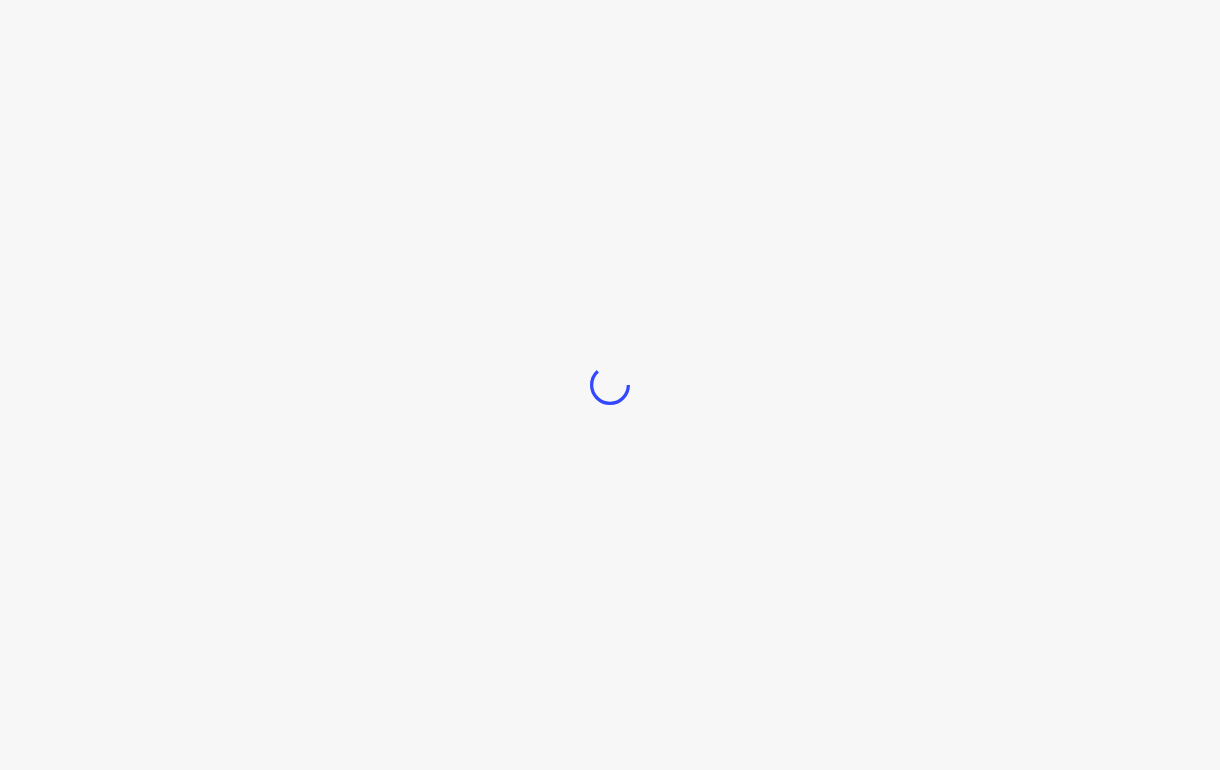 scroll, scrollTop: 0, scrollLeft: 0, axis: both 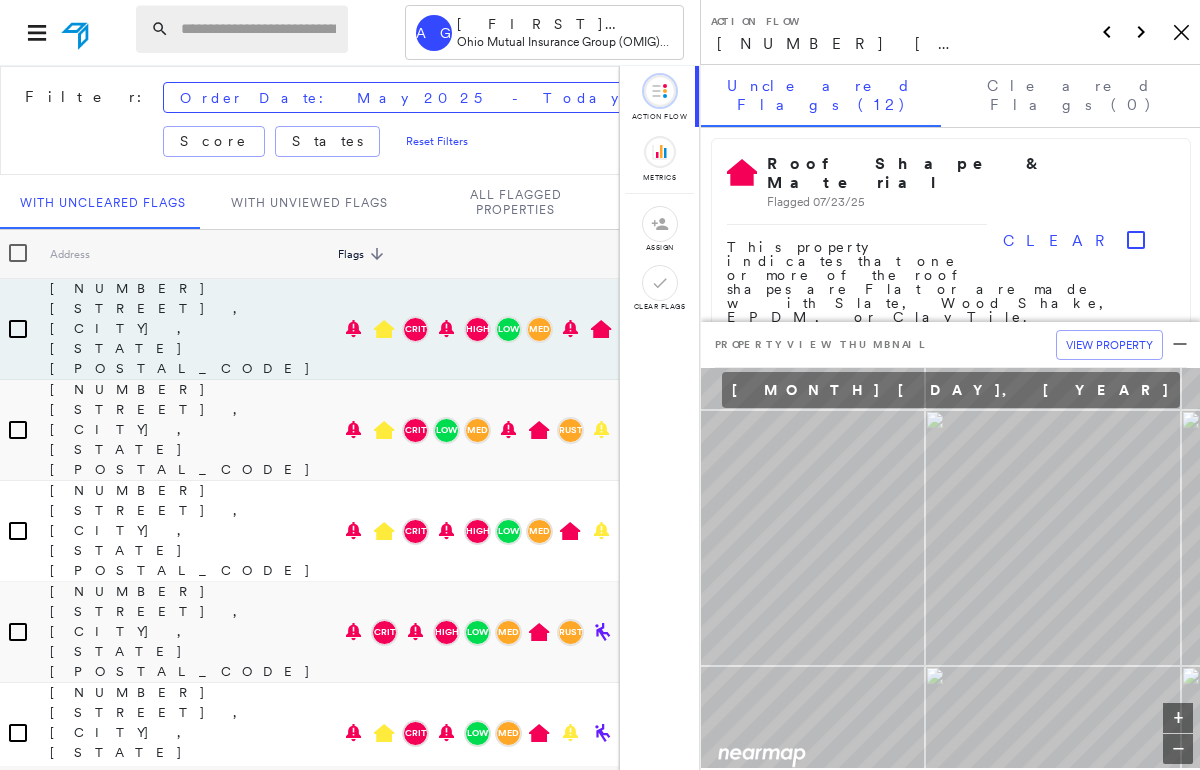 click at bounding box center (258, 29) 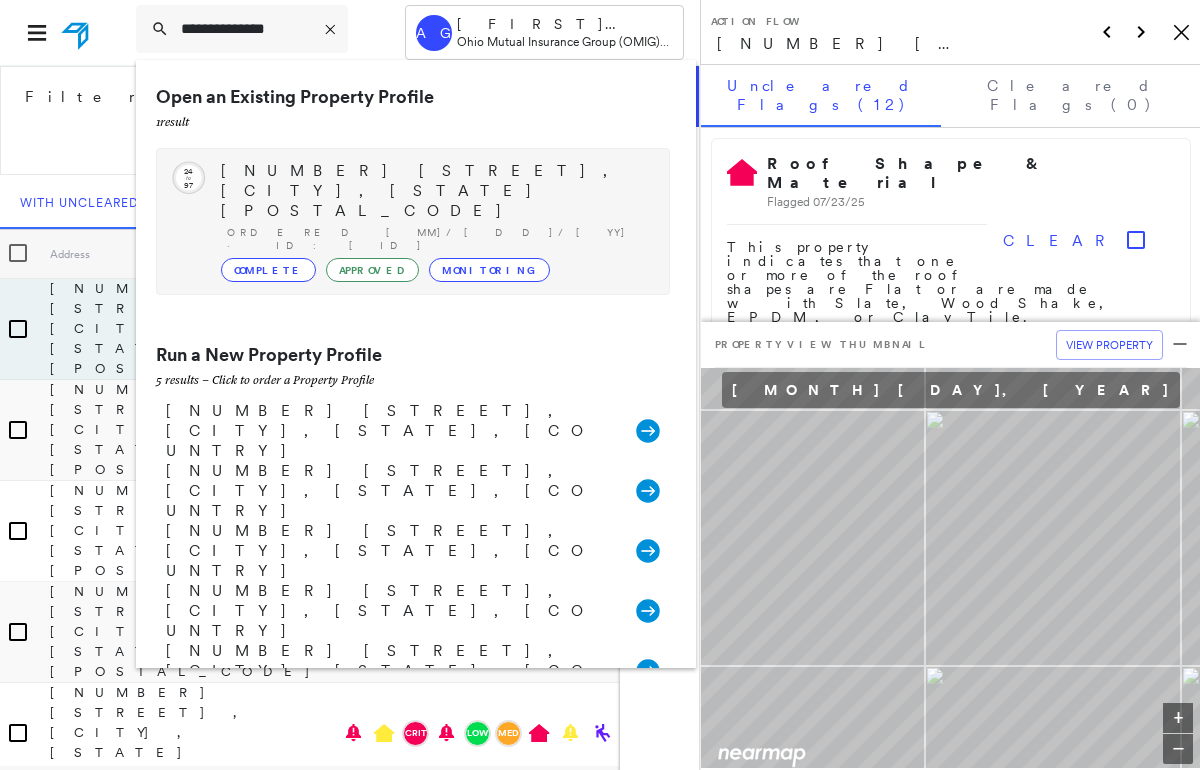 type on "**********" 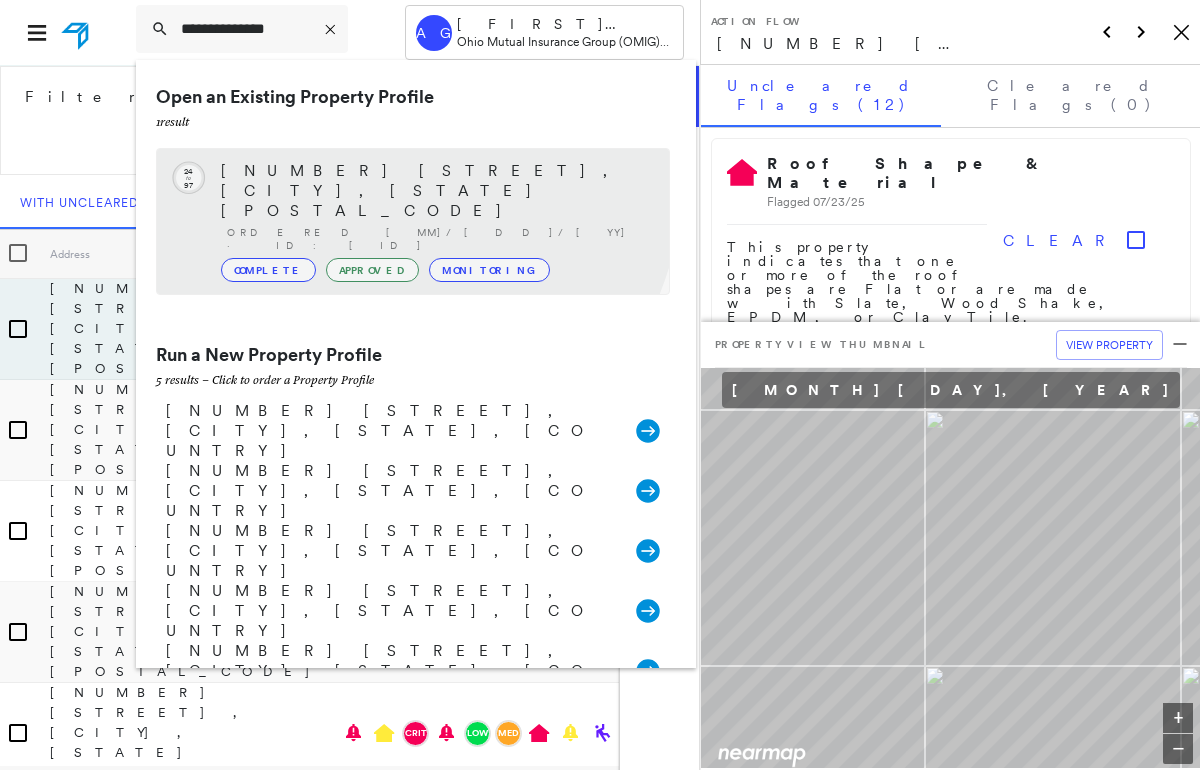 click on "[NUMBER] [STREET], [CITY], [STATE] [POSTAL_CODE]" at bounding box center [435, 191] 